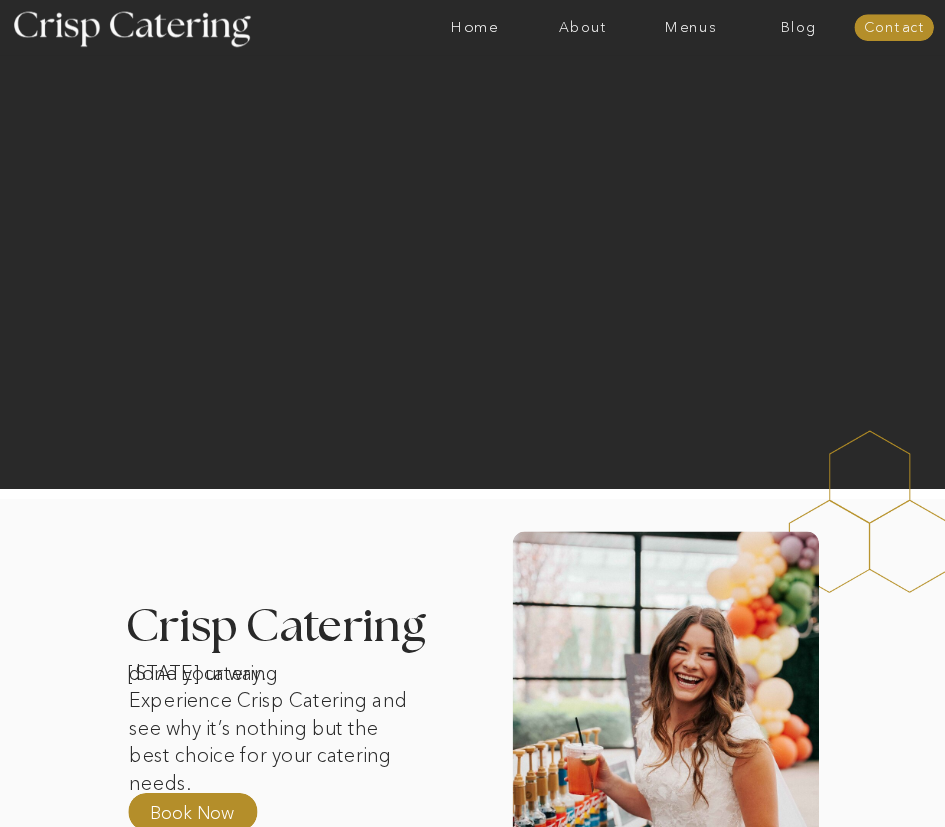 scroll, scrollTop: 0, scrollLeft: 0, axis: both 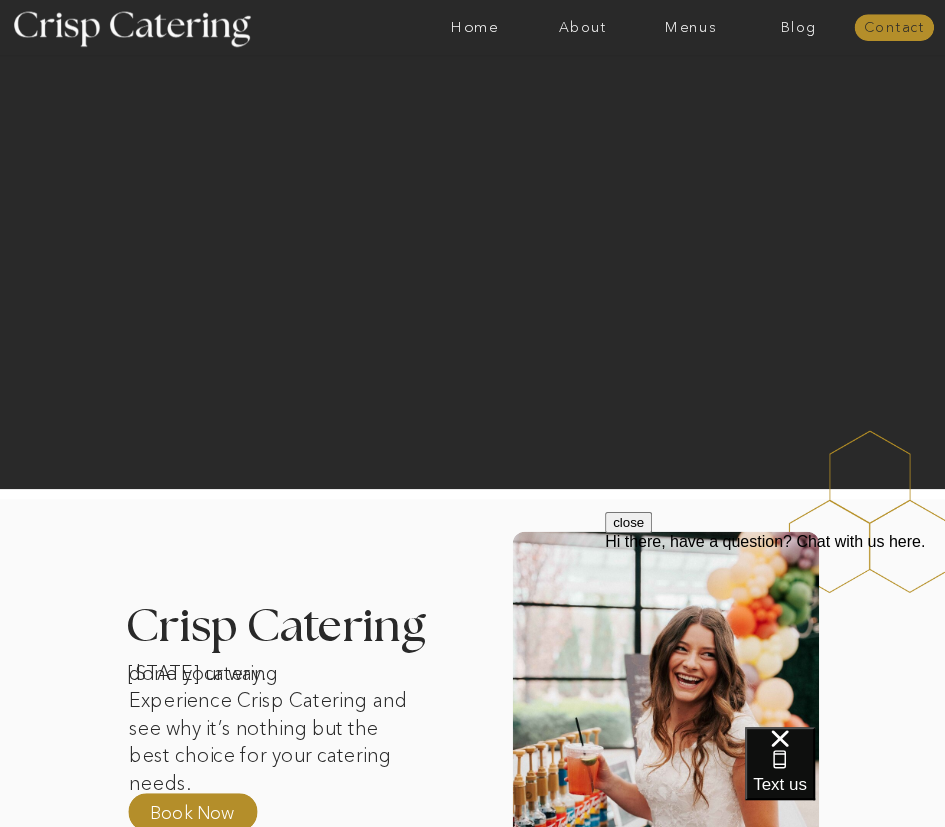 click on "Contact" at bounding box center (894, 28) 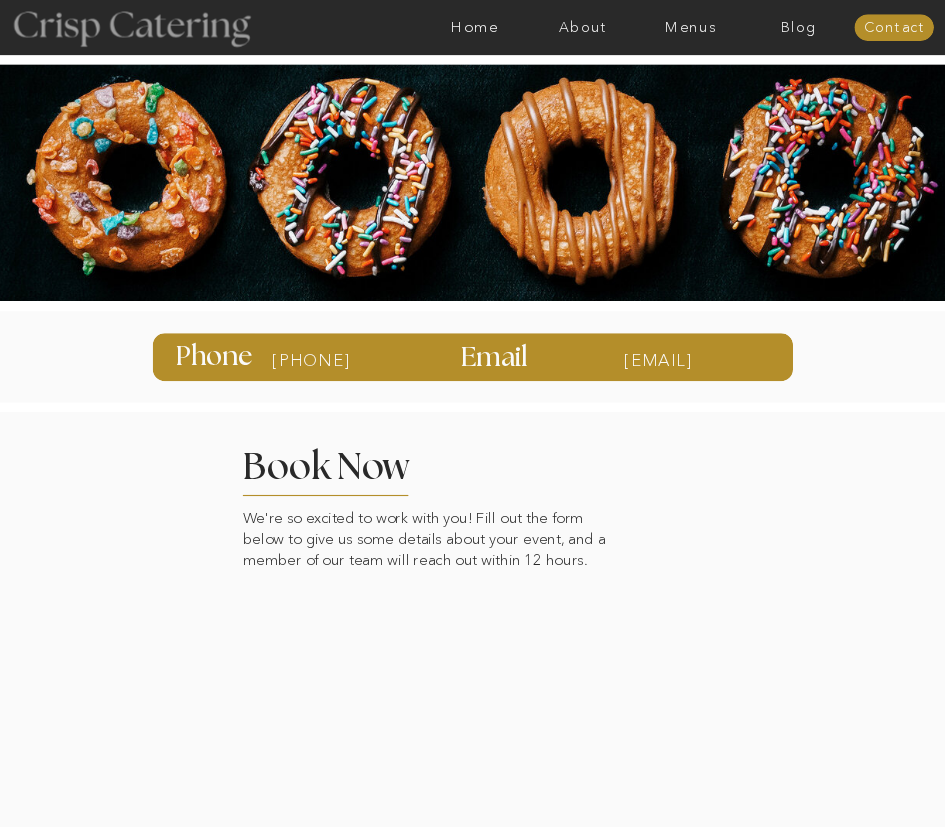 scroll, scrollTop: 0, scrollLeft: 0, axis: both 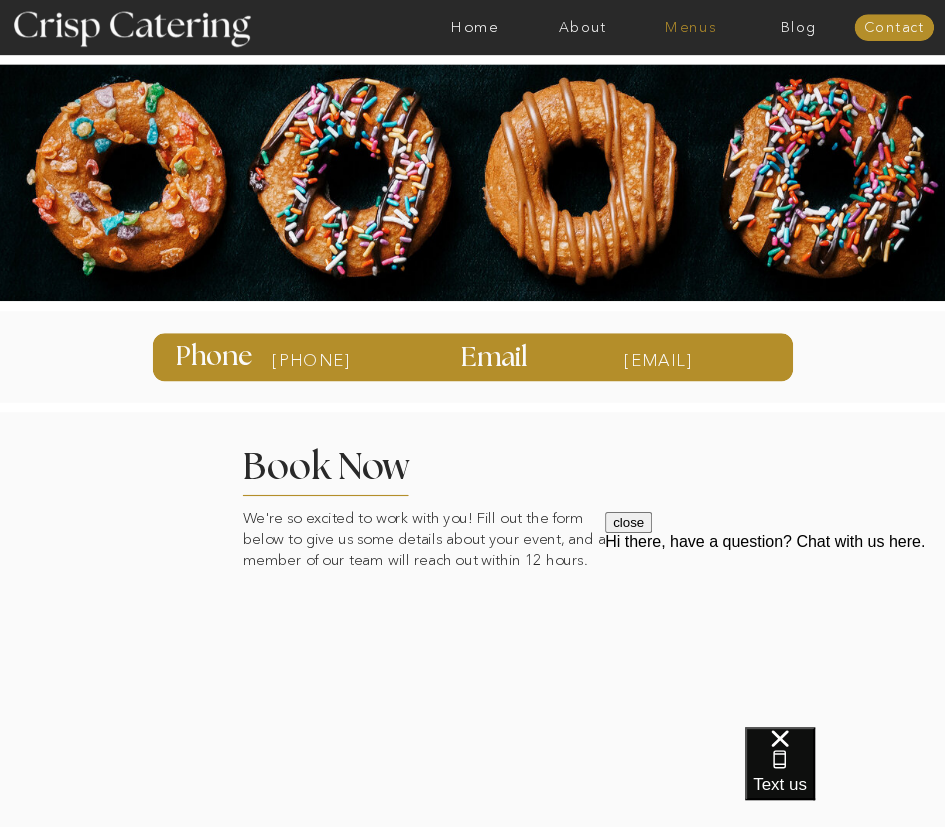 click on "Menus" at bounding box center (691, 28) 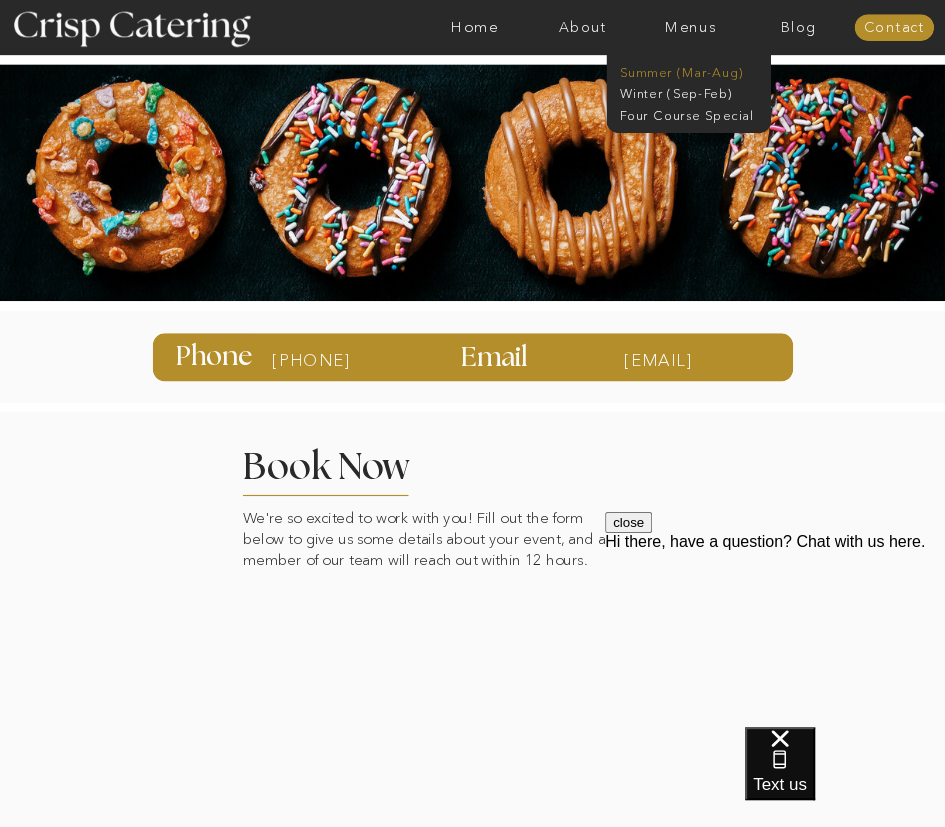 click on "Summer (Mar-Aug)" at bounding box center (698, 71) 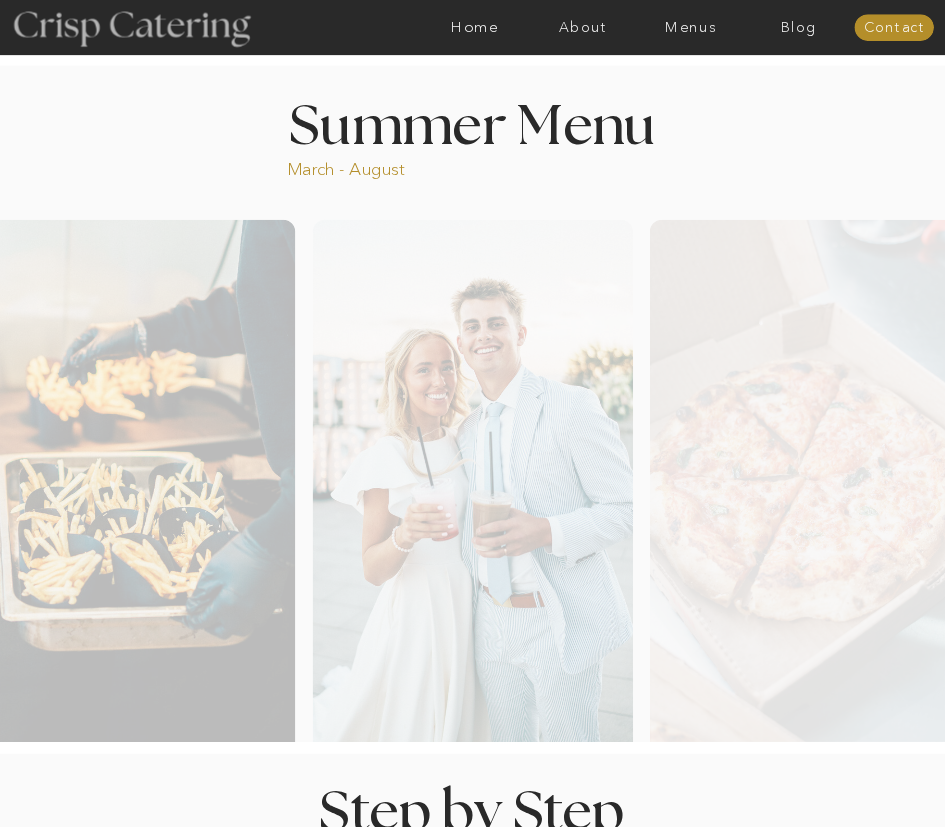 scroll, scrollTop: 0, scrollLeft: 0, axis: both 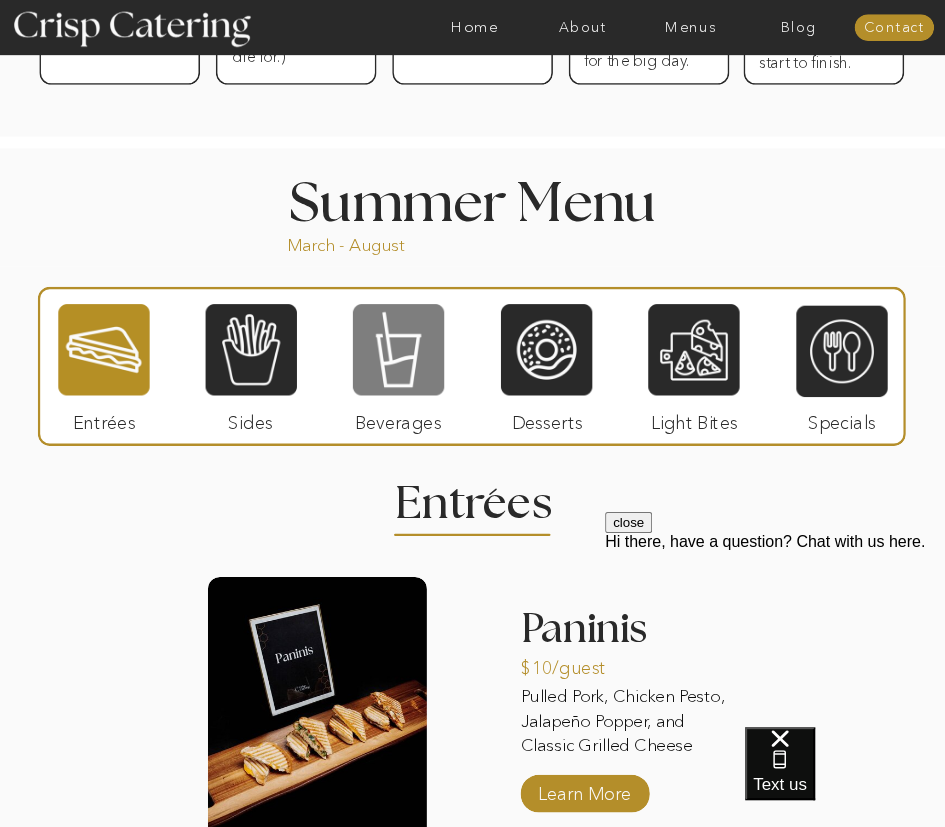 click at bounding box center (398, 349) 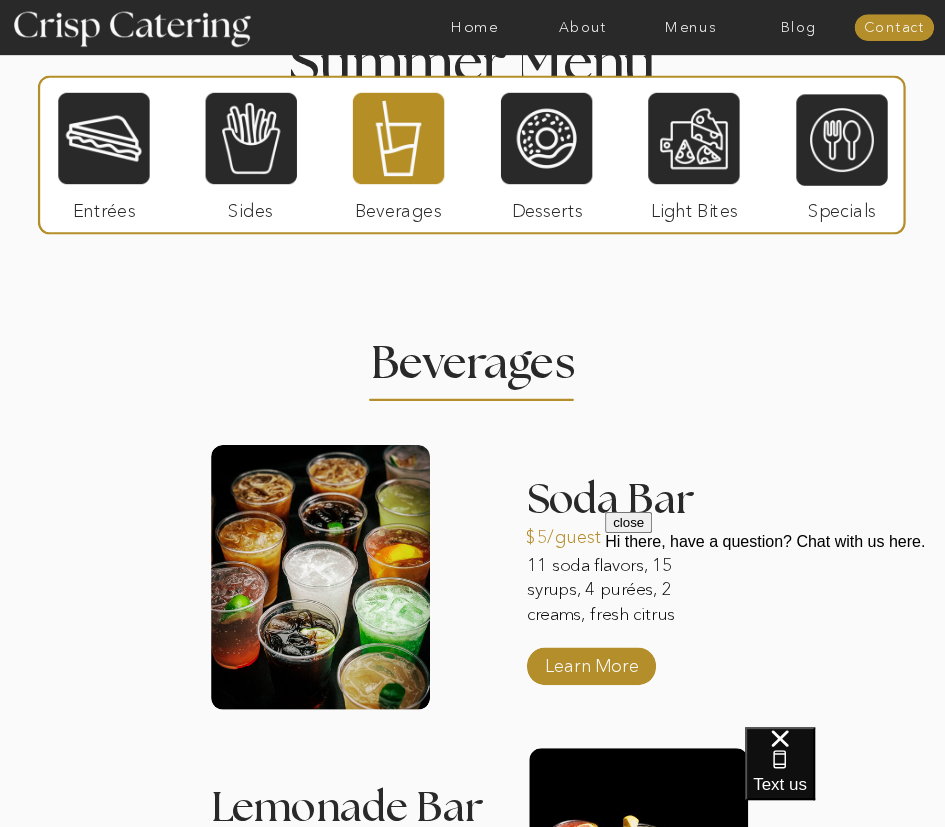 scroll, scrollTop: 1501, scrollLeft: 0, axis: vertical 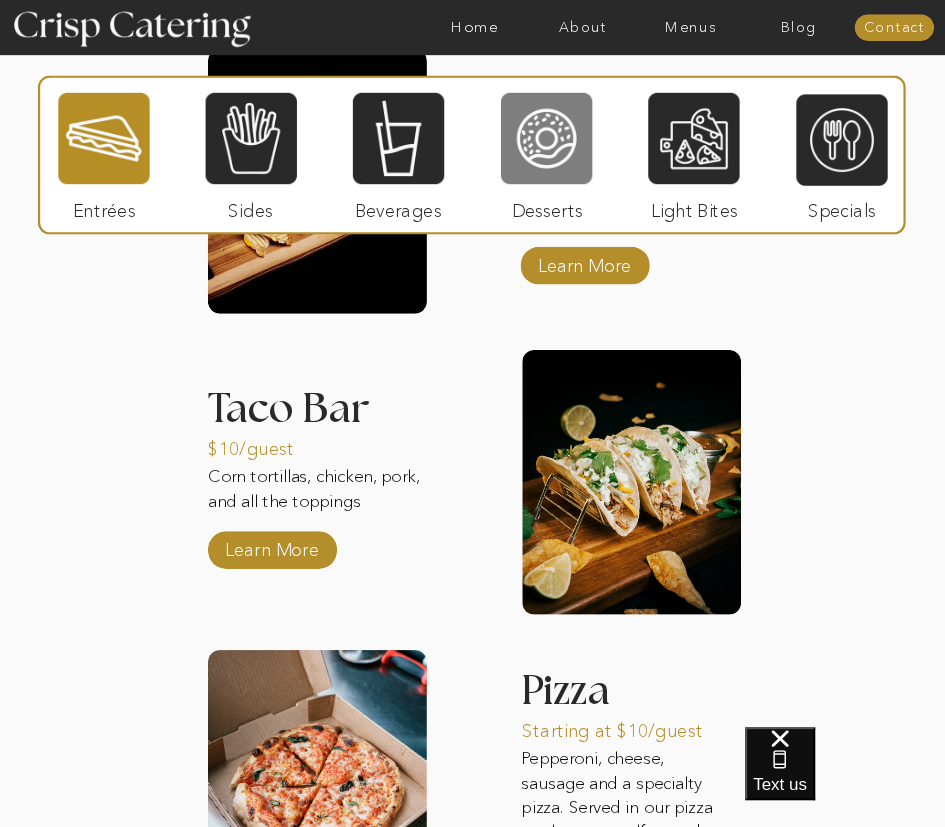 click at bounding box center [546, 138] 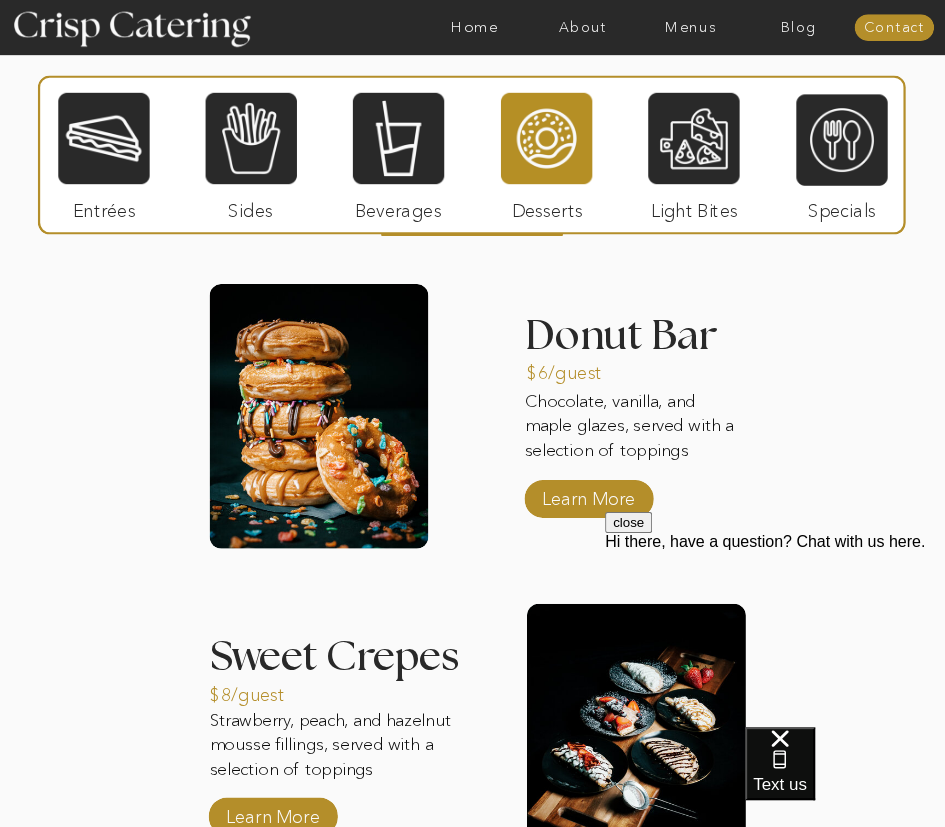 scroll, scrollTop: 1503, scrollLeft: 0, axis: vertical 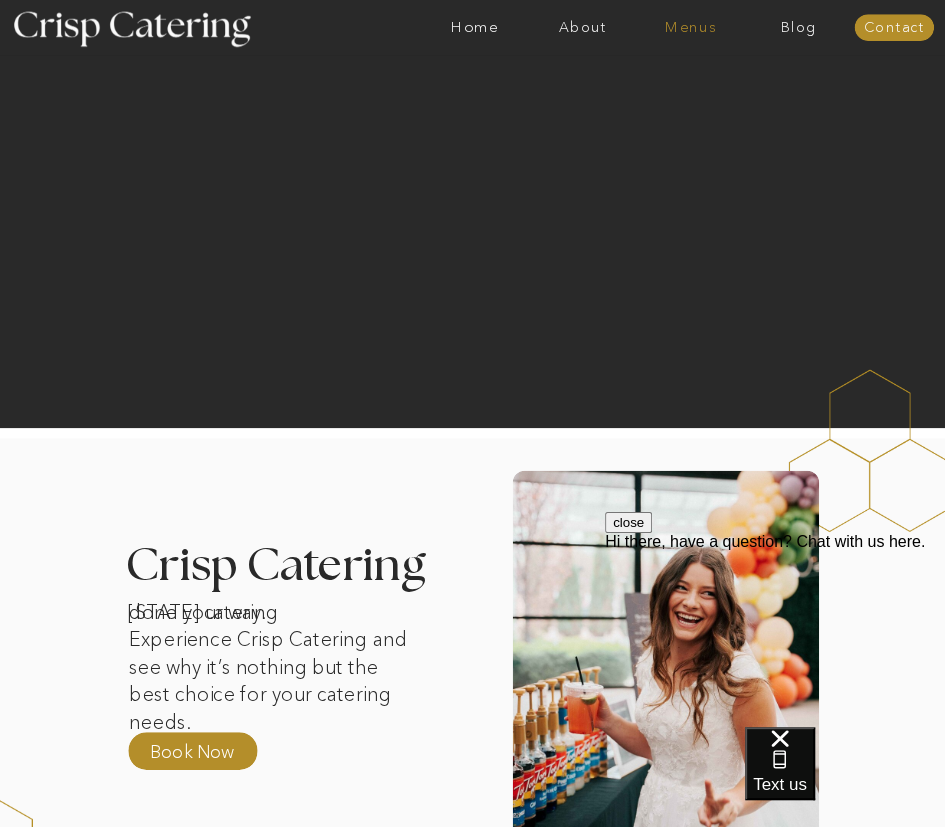 click on "Menus" at bounding box center [691, 28] 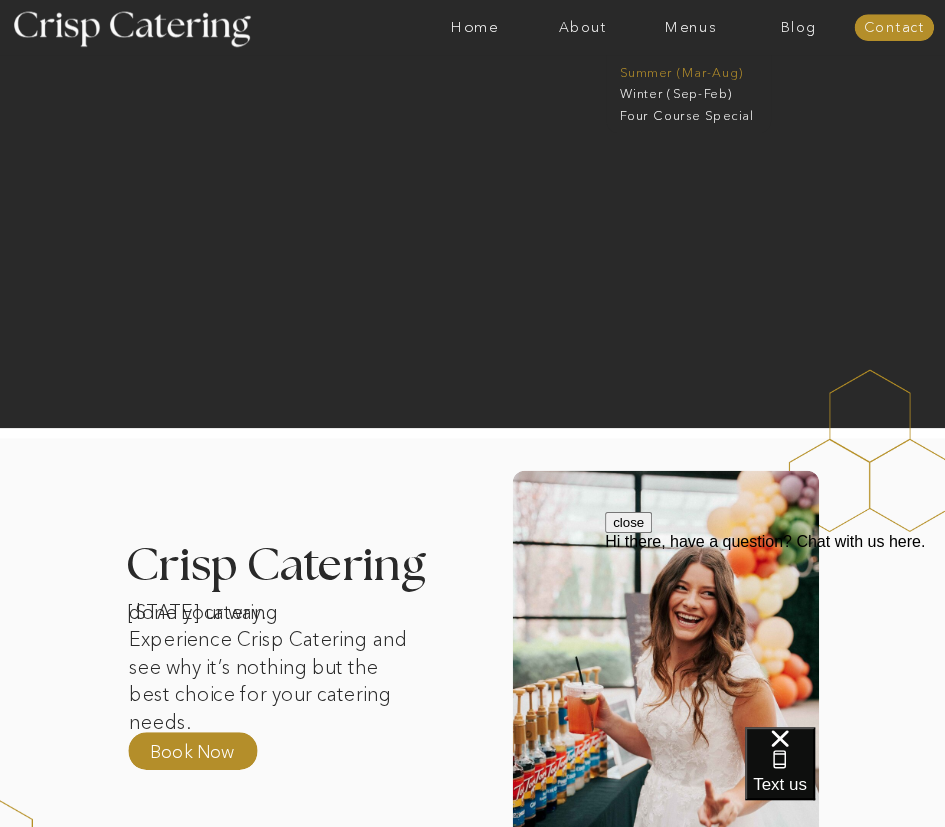 click on "Summer (Mar-Aug)" at bounding box center [698, 71] 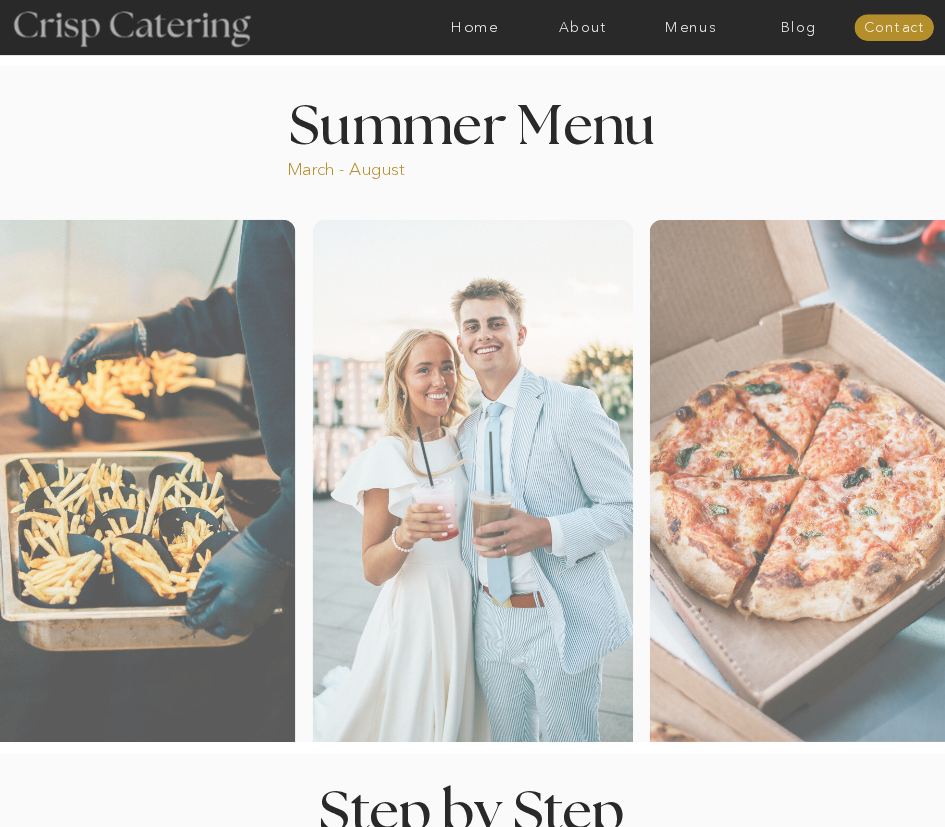 scroll, scrollTop: 0, scrollLeft: 0, axis: both 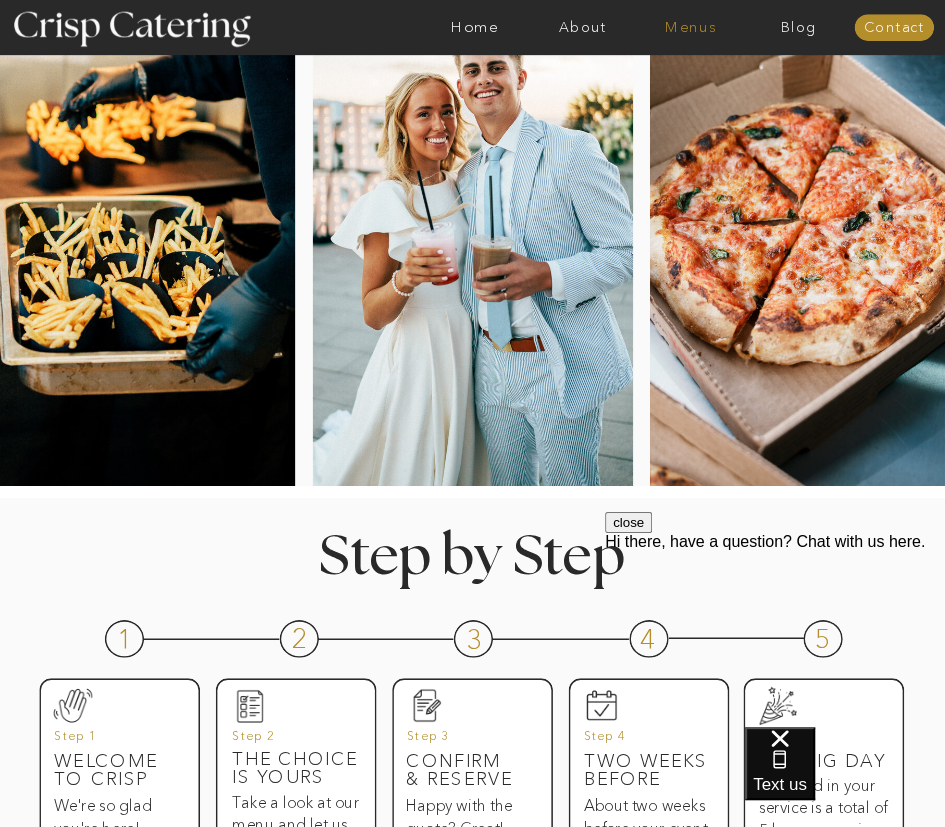 drag, startPoint x: 689, startPoint y: 161, endPoint x: 692, endPoint y: 24, distance: 137.03284 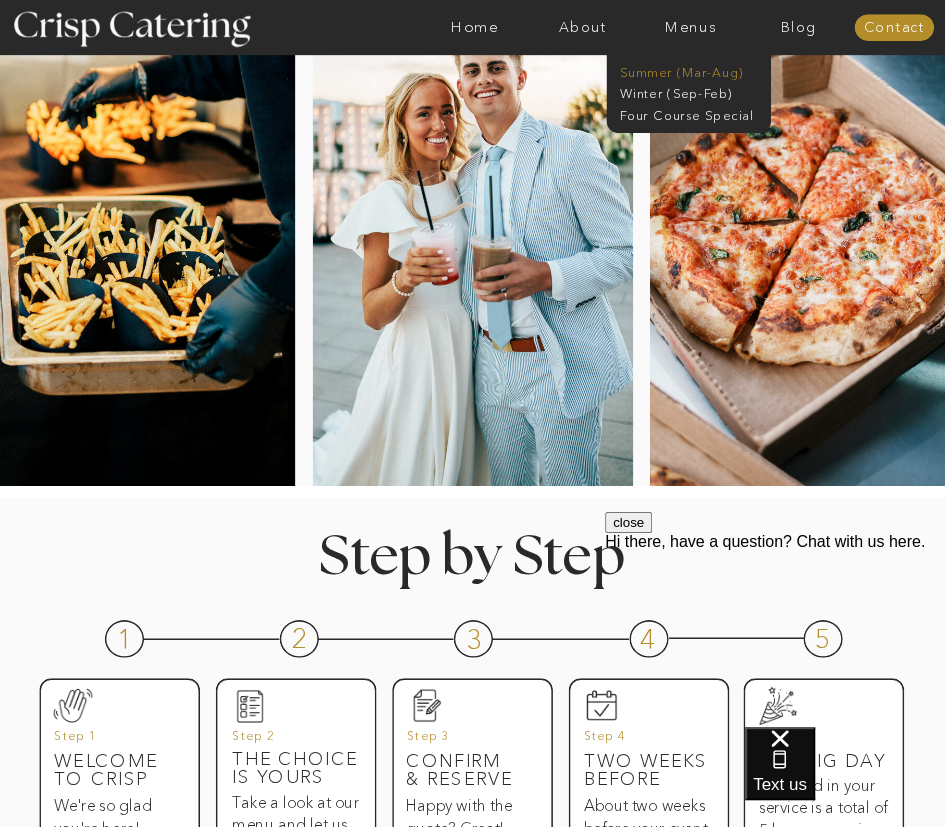 click on "Summer (Mar-Aug)" at bounding box center (698, 71) 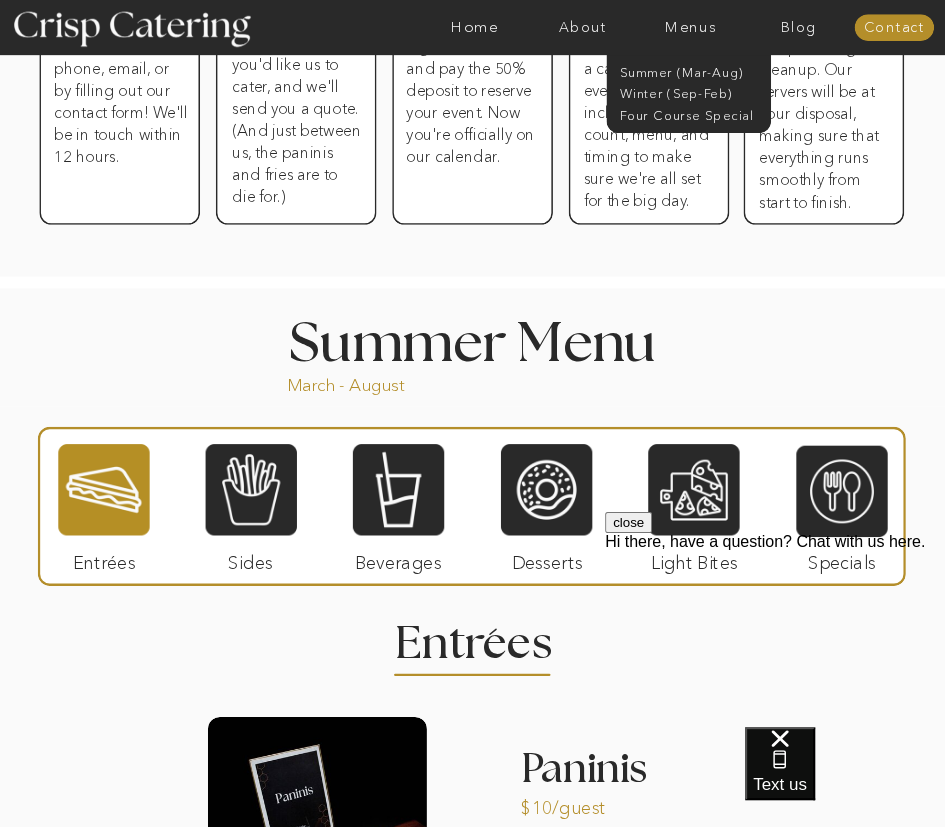 scroll, scrollTop: 1073, scrollLeft: 0, axis: vertical 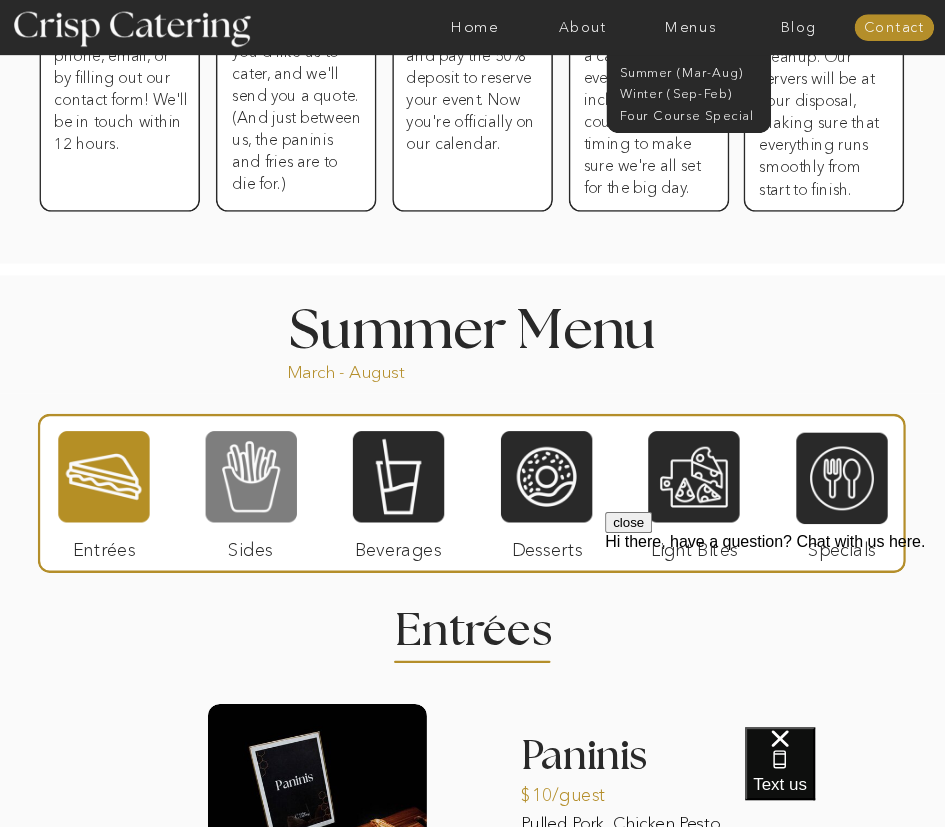 click at bounding box center (251, 476) 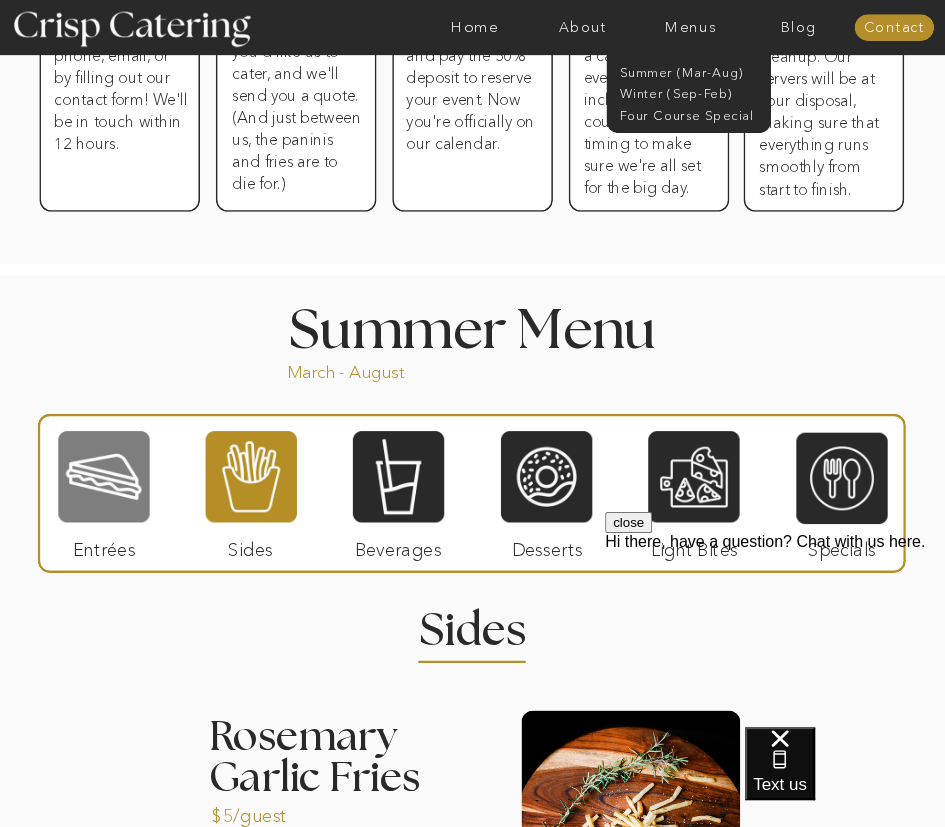 click at bounding box center [103, 476] 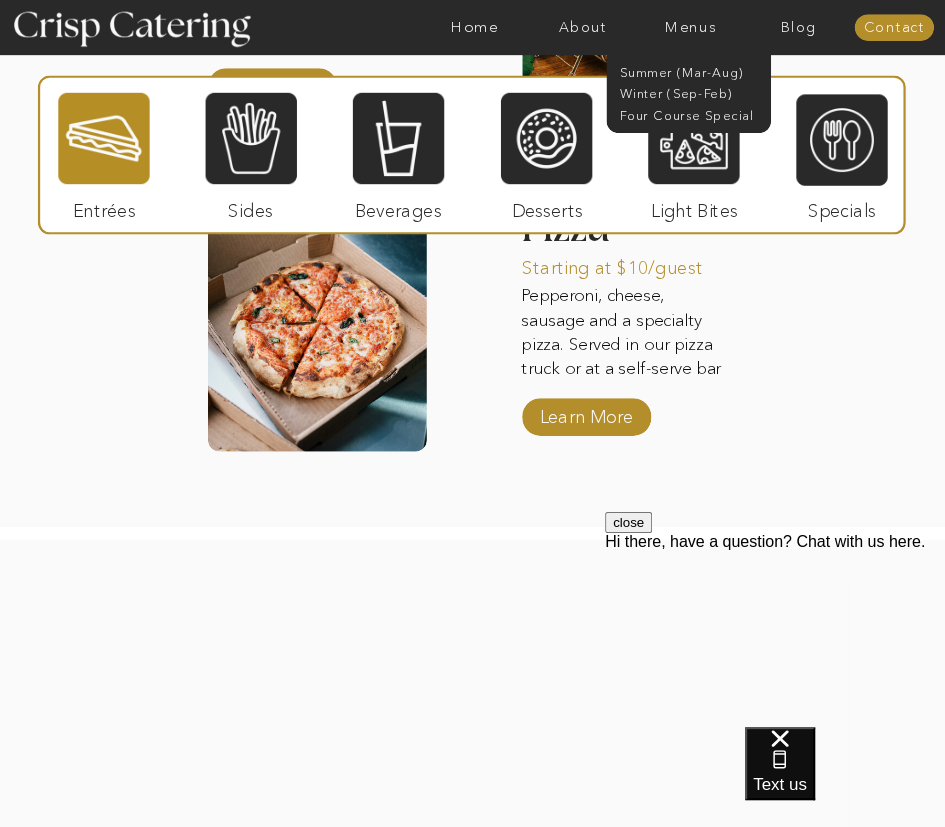 scroll, scrollTop: 2192, scrollLeft: 0, axis: vertical 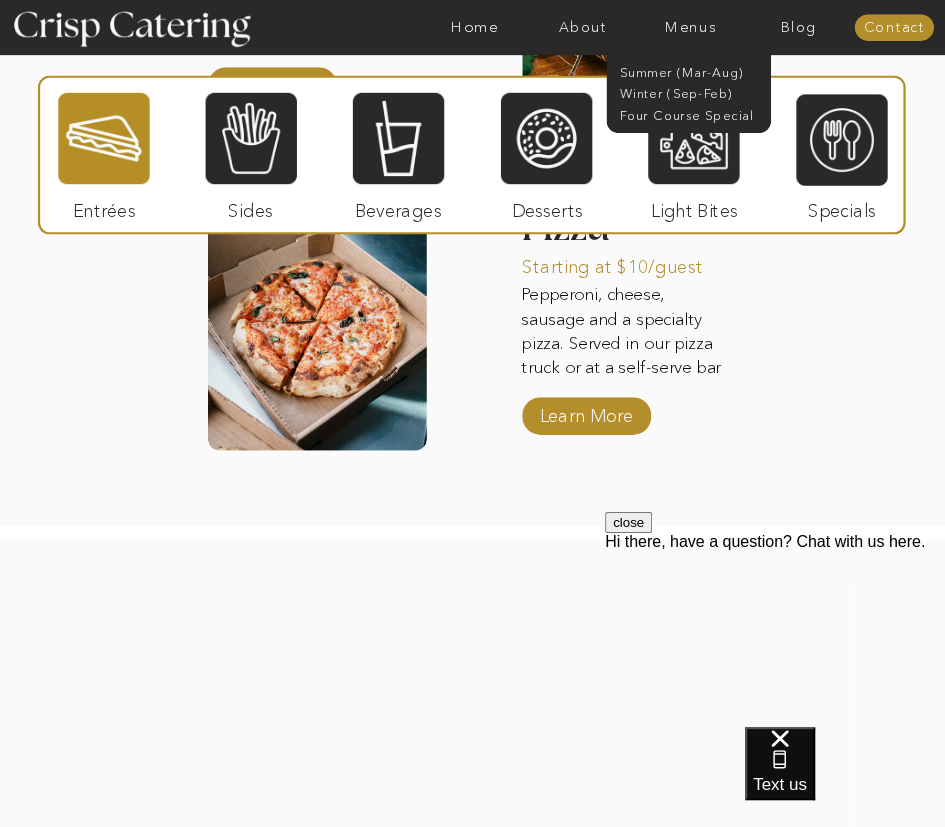 drag, startPoint x: 472, startPoint y: 531, endPoint x: 336, endPoint y: 395, distance: 192.33304 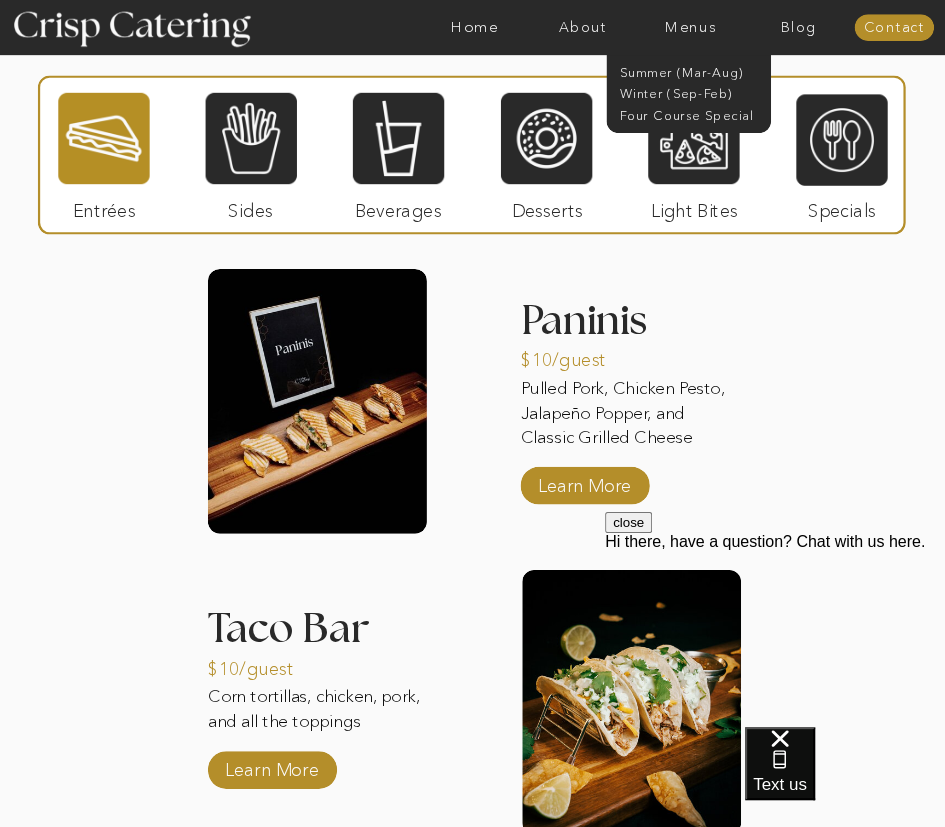 scroll, scrollTop: 1508, scrollLeft: 0, axis: vertical 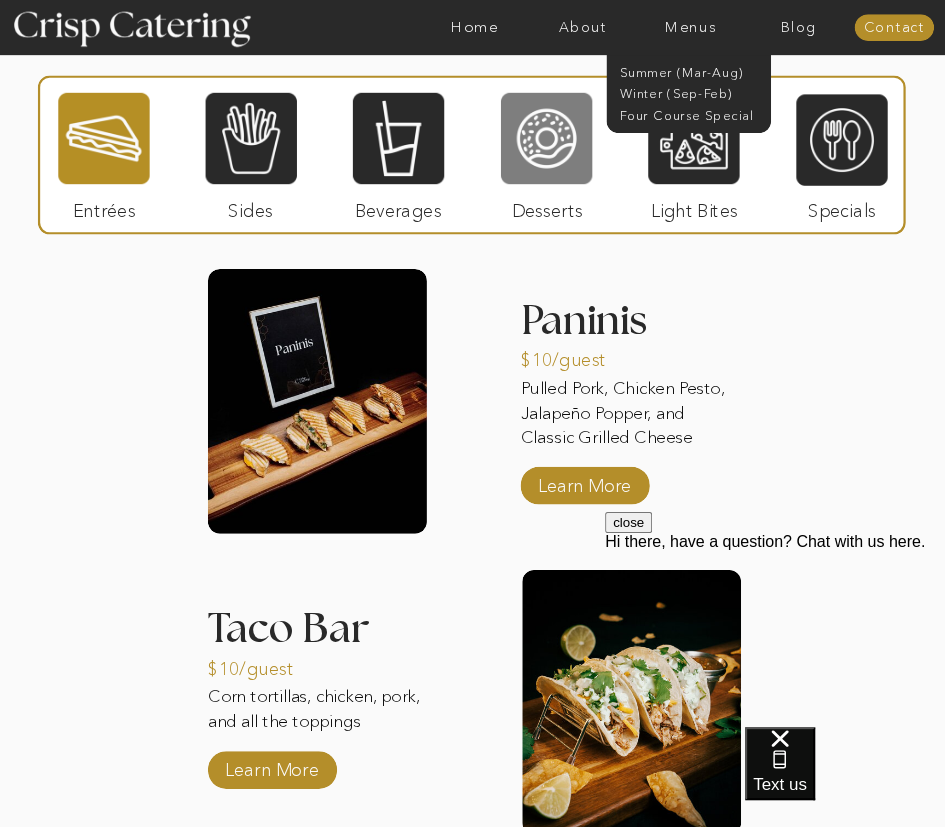 click at bounding box center [546, 138] 